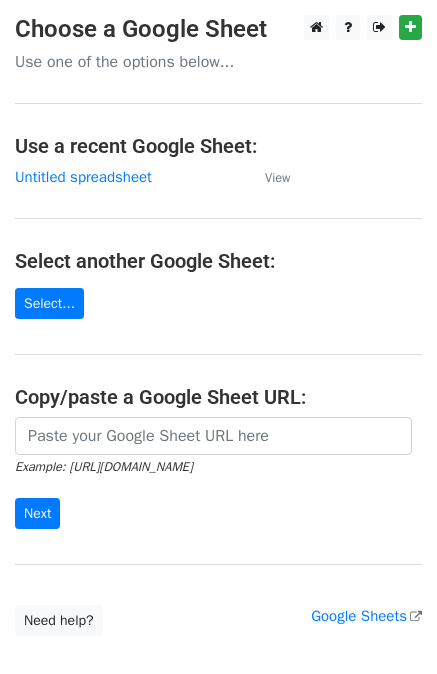 scroll, scrollTop: 0, scrollLeft: 0, axis: both 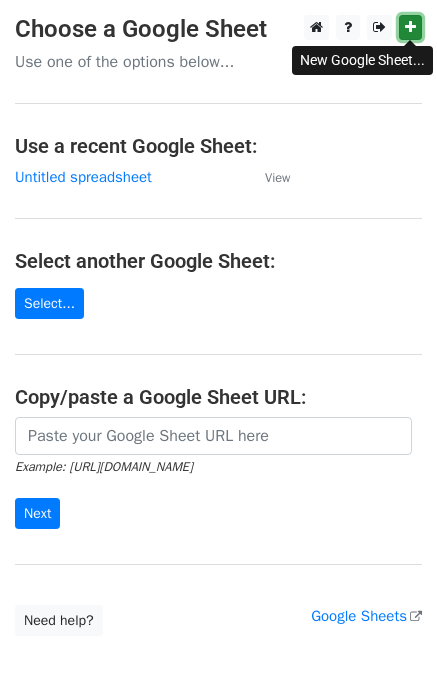 click at bounding box center (410, 27) 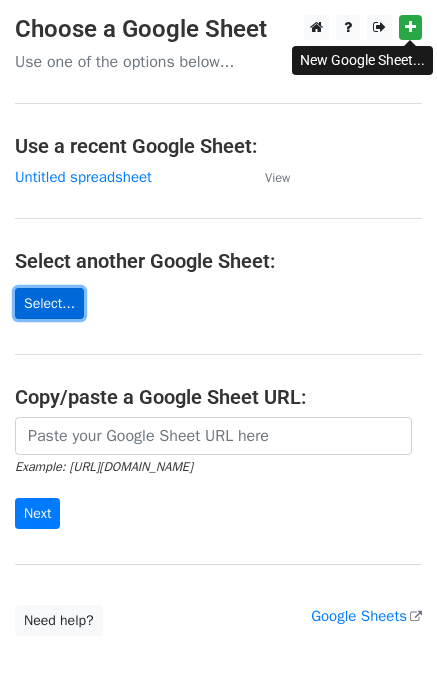 click on "Select..." at bounding box center [49, 303] 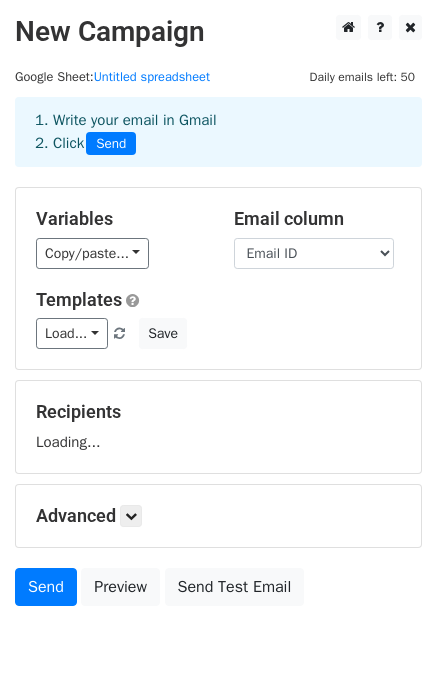 scroll, scrollTop: 0, scrollLeft: 0, axis: both 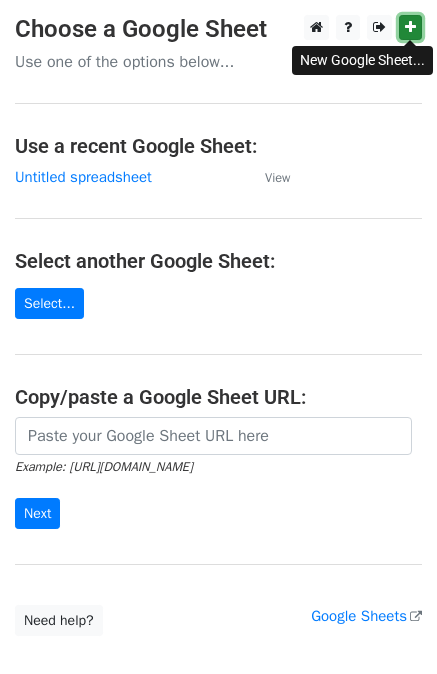 click at bounding box center (410, 27) 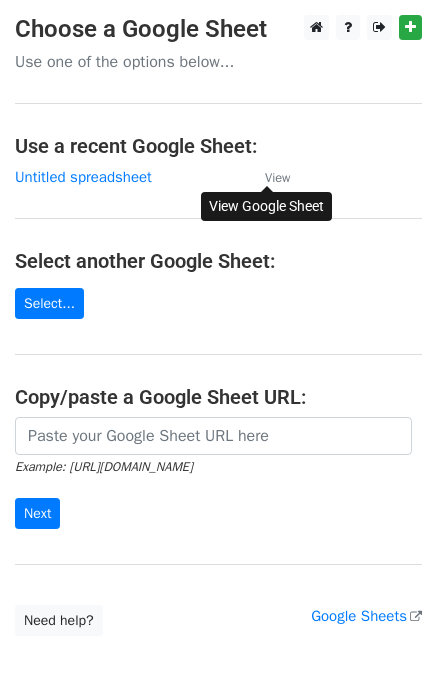click on "View" at bounding box center [277, 178] 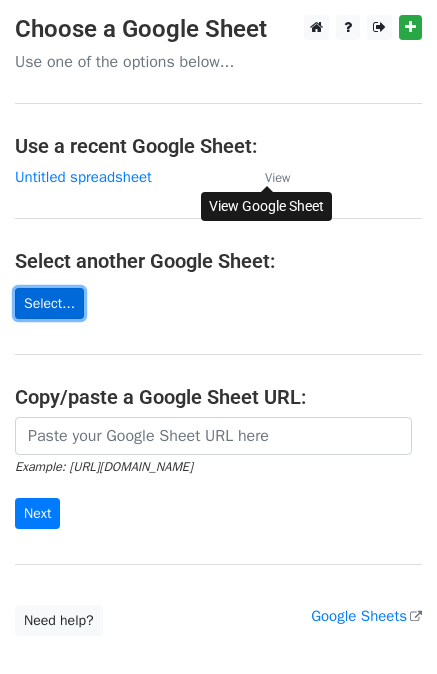 click on "Select..." at bounding box center (49, 303) 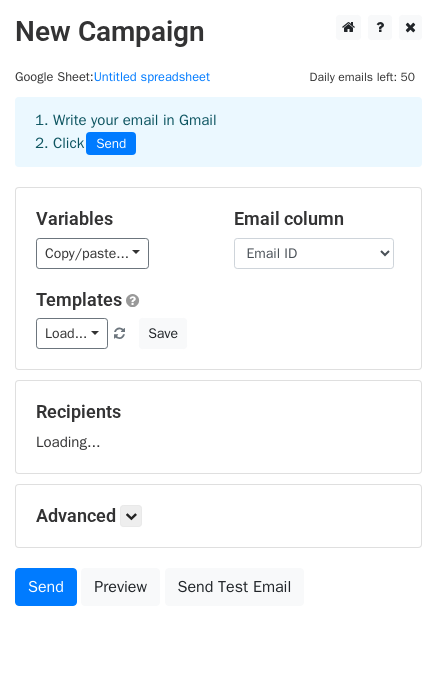 scroll, scrollTop: 0, scrollLeft: 0, axis: both 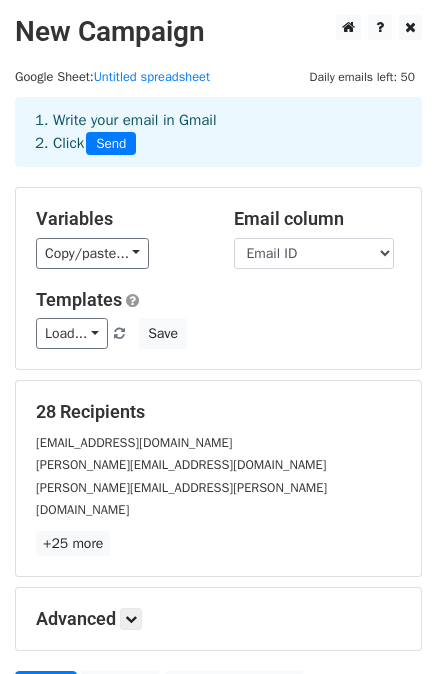 click on "1. Write your email in Gmail
2. Click
Send" at bounding box center (218, 132) 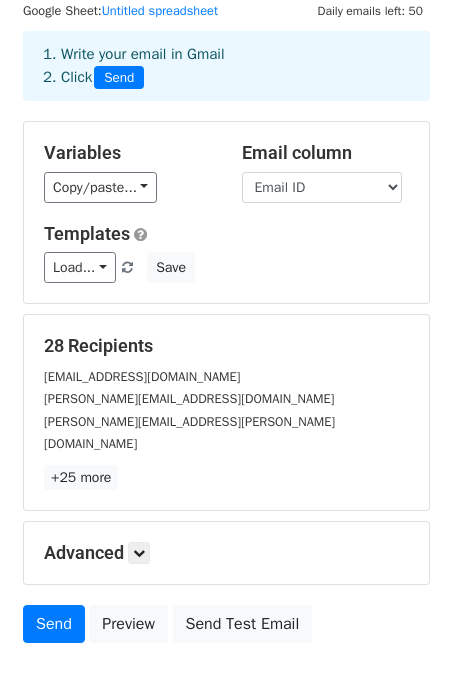 scroll, scrollTop: 100, scrollLeft: 0, axis: vertical 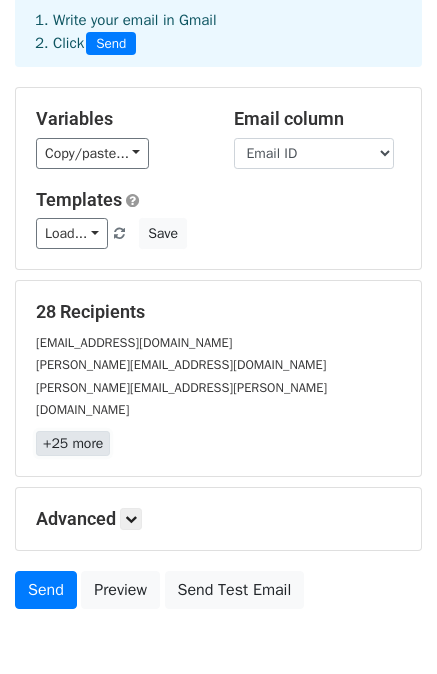 click on "+25 more" at bounding box center (73, 443) 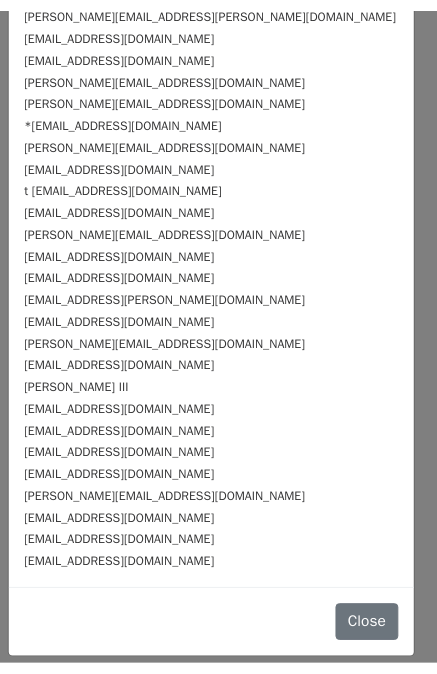 scroll, scrollTop: 0, scrollLeft: 0, axis: both 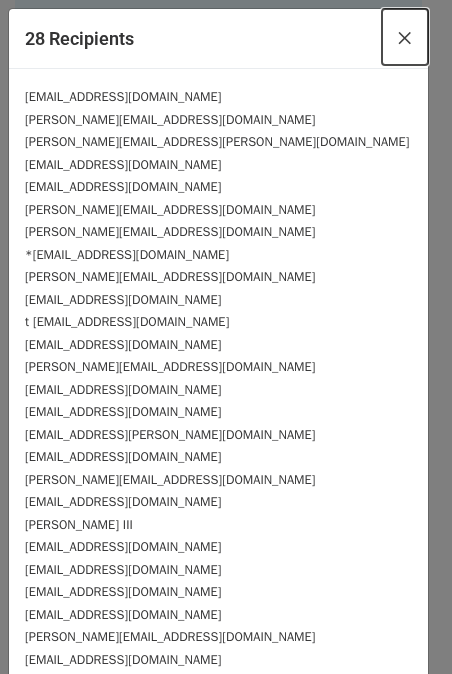 click on "×" at bounding box center [405, 37] 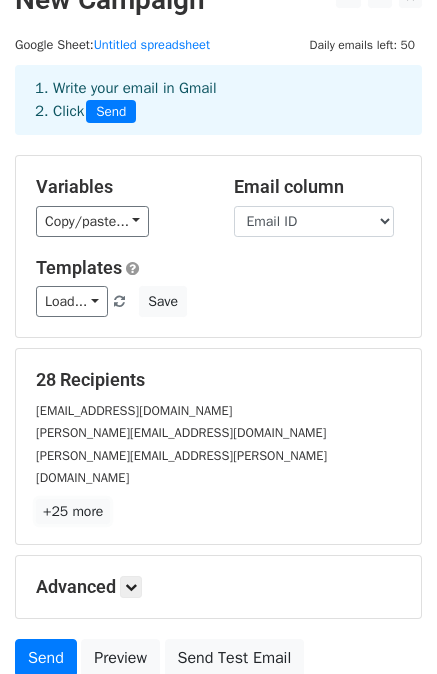 scroll, scrollTop: 0, scrollLeft: 0, axis: both 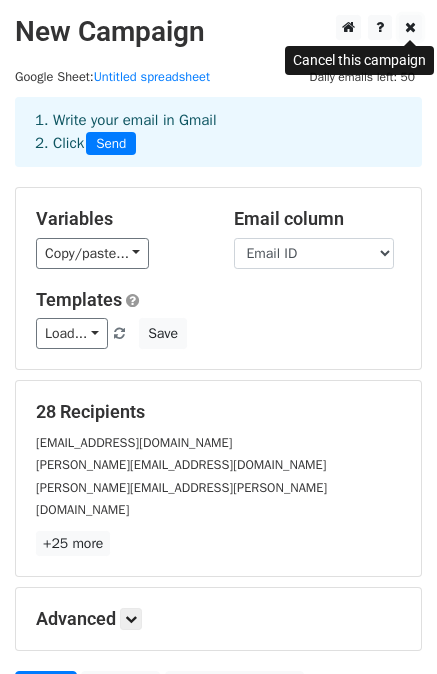 drag, startPoint x: 415, startPoint y: 23, endPoint x: 301, endPoint y: 17, distance: 114.15778 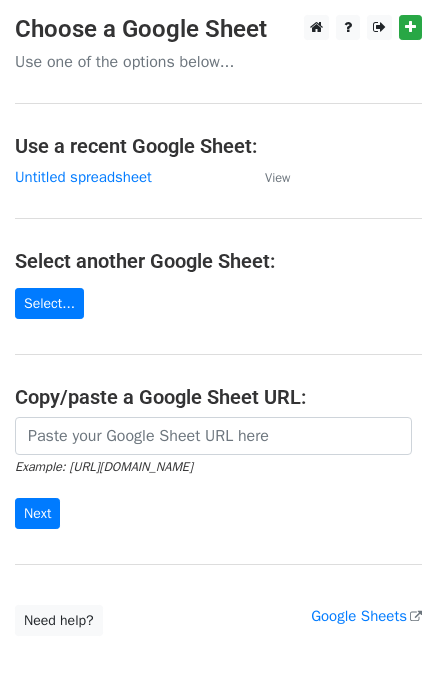 scroll, scrollTop: 0, scrollLeft: 0, axis: both 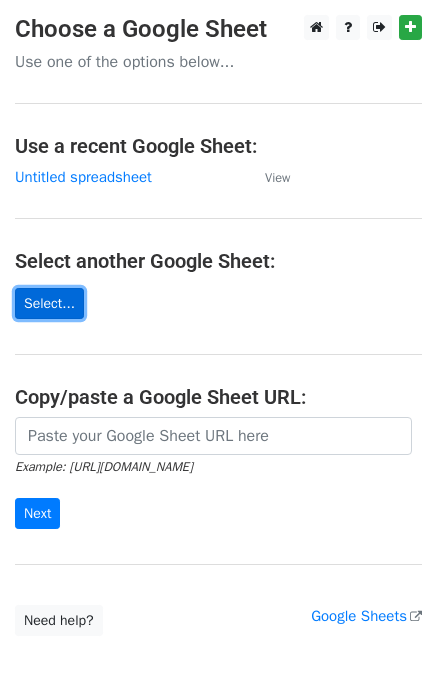 click on "Select..." at bounding box center [49, 303] 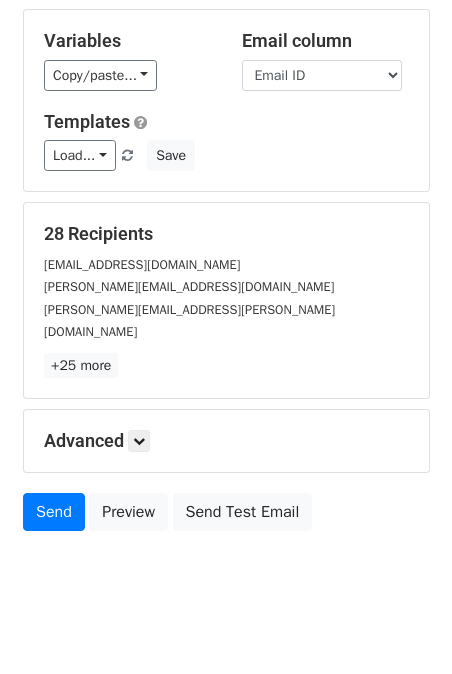 scroll, scrollTop: 180, scrollLeft: 0, axis: vertical 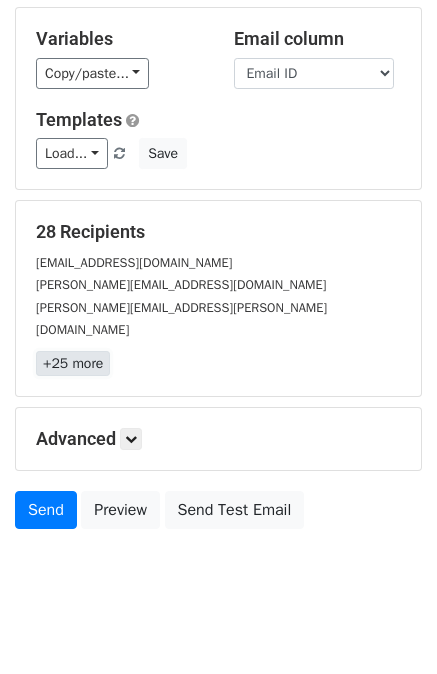 click on "+25 more" at bounding box center (73, 363) 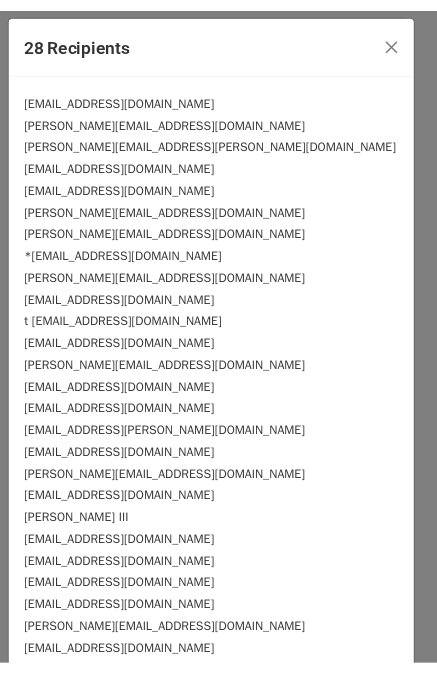 scroll, scrollTop: 0, scrollLeft: 0, axis: both 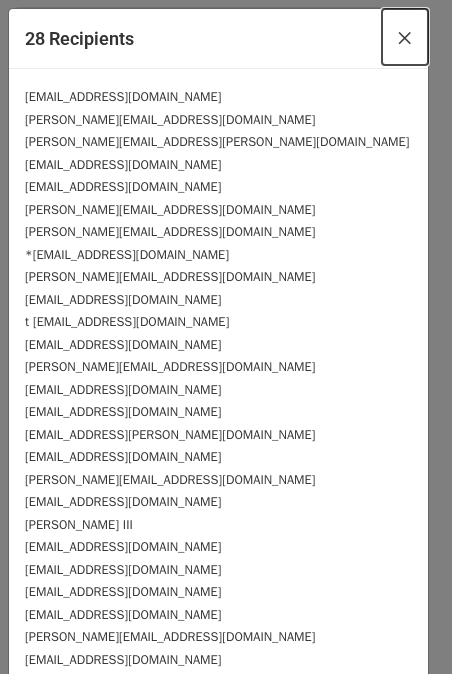 click on "×" at bounding box center [405, 37] 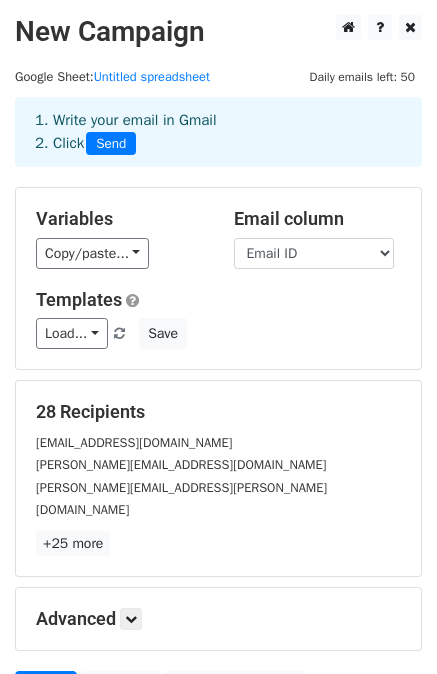 scroll, scrollTop: 0, scrollLeft: 0, axis: both 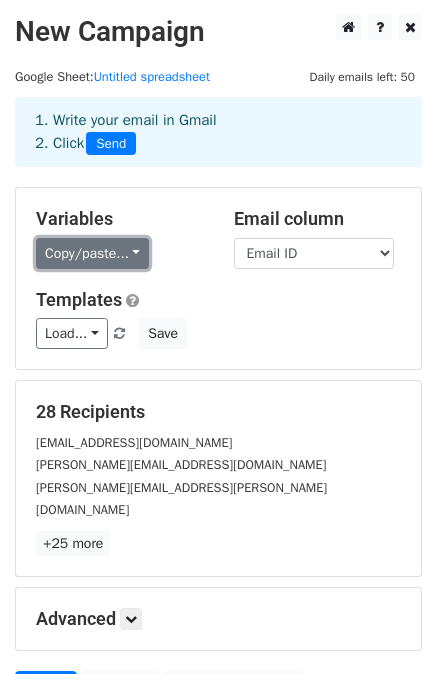 click on "Copy/paste..." at bounding box center [92, 253] 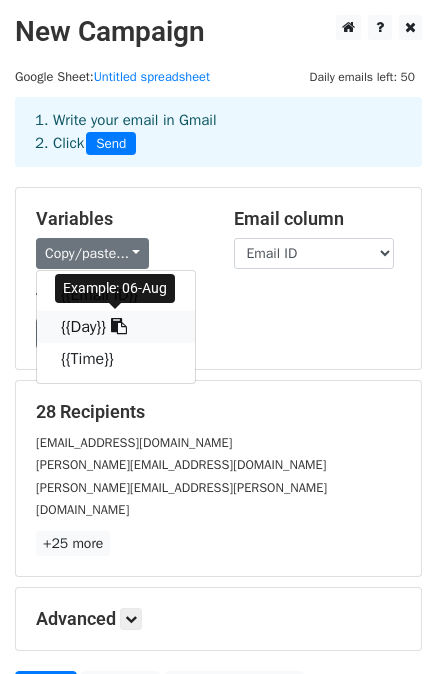 click on "{{Day}}" at bounding box center [116, 327] 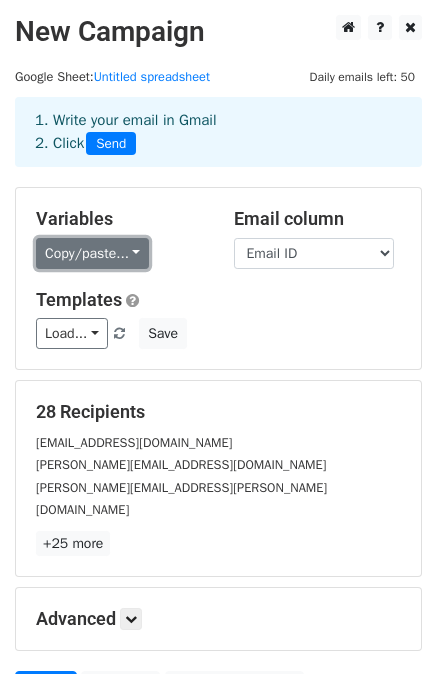 click on "Copy/paste..." at bounding box center [92, 253] 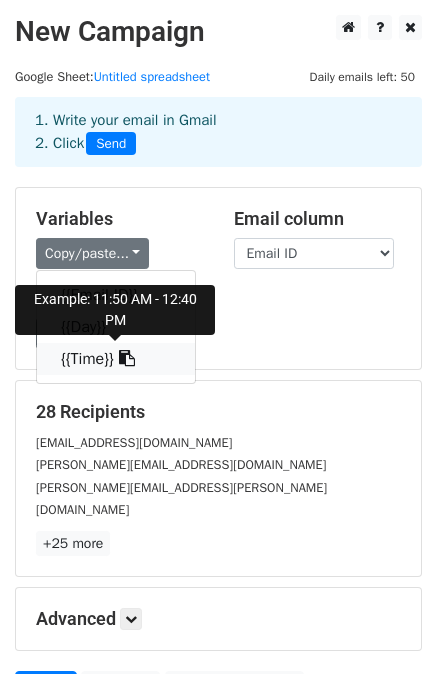 click on "{{Time}}" at bounding box center [116, 359] 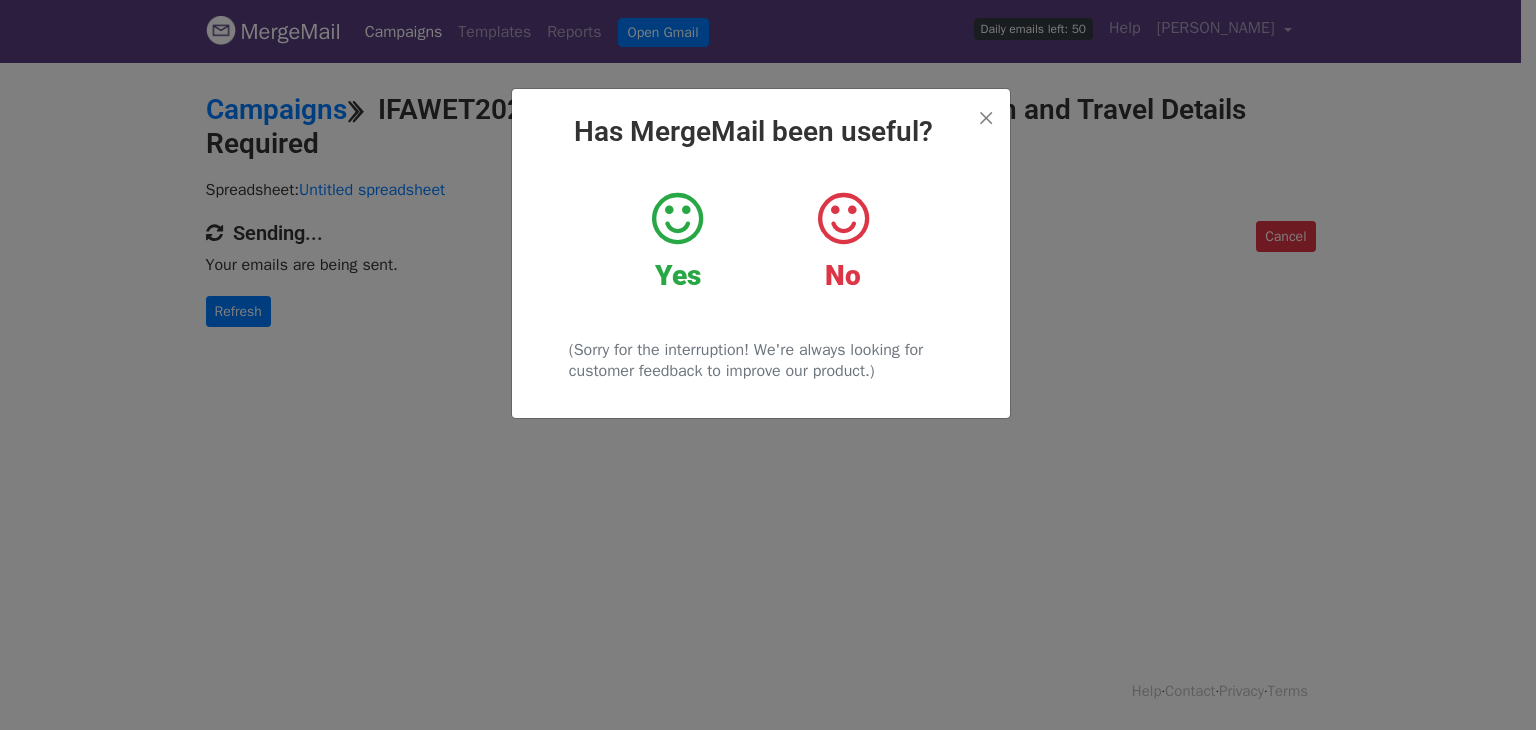 scroll, scrollTop: 0, scrollLeft: 0, axis: both 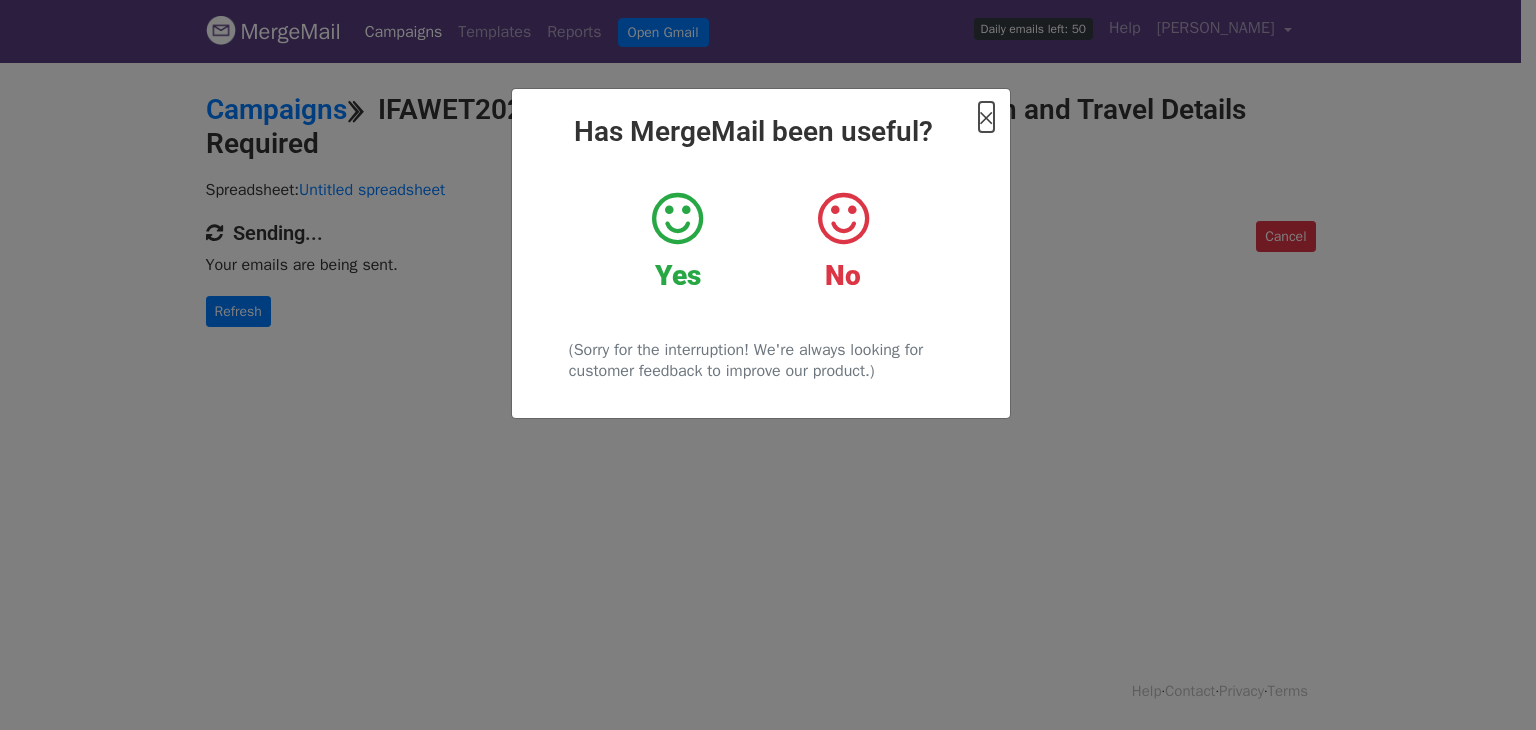 click on "×" at bounding box center (986, 117) 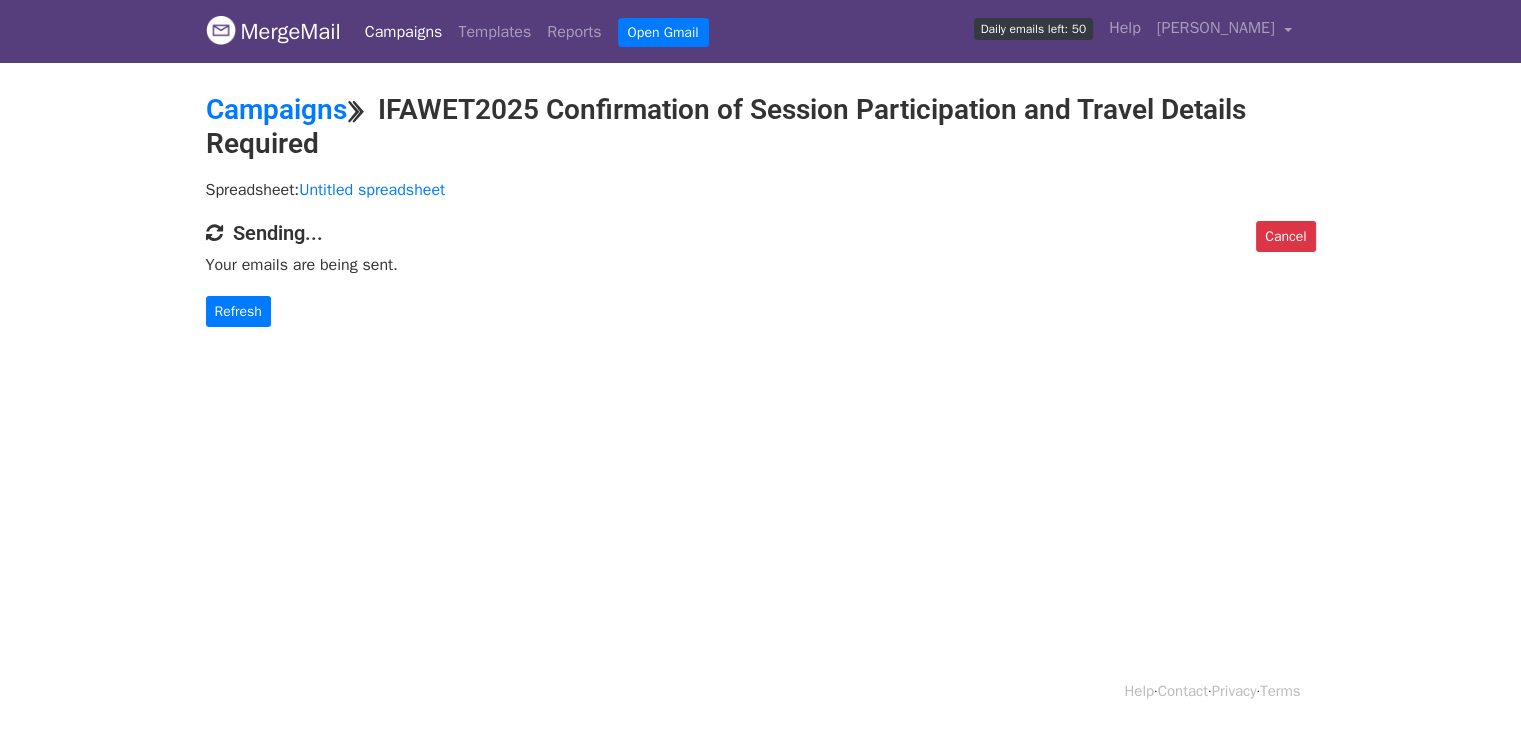 click on "MergeMail
Campaigns
Templates
Reports
Open Gmail
Daily emails left: 50
Help
aanchal kumari
Account
Unsubscribes
Integrations
Notification Settings
Sign out
New Features
You're all caught up!
Scheduled Campaigns
Schedule your emails to be sent later.
Read more
Account Reports
View reports across all of your campaigns to find highly-engaged recipients and to see which templates and campaigns have the most clicks and opens.
Read more
View my reports
Template Editor
Create beautiful emails using our powerful template editor.
Read more
View my templates
Campaigns
⟫
IFAWET2025 Confirmation of Session Participation and Travel Details Required
Spreadsheet:
Untitled spreadsheet
Cancel
Sending...
Your emails are being sent.
Refresh" at bounding box center (760, 365) 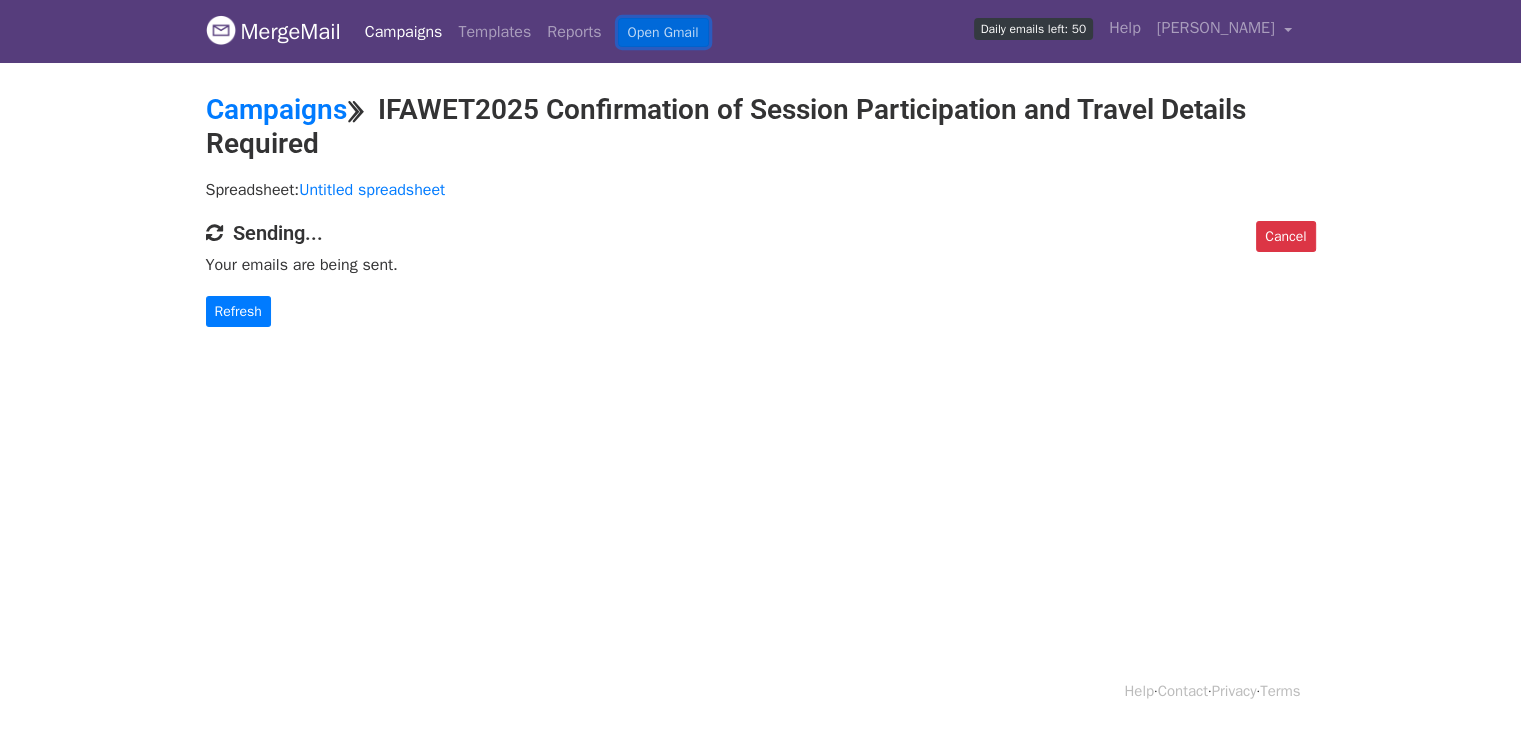 click on "Open Gmail" at bounding box center [663, 32] 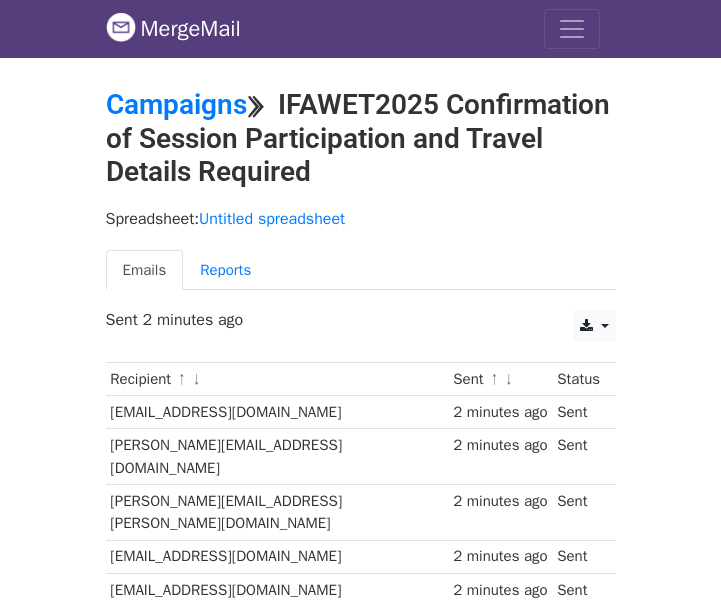 scroll, scrollTop: 0, scrollLeft: 0, axis: both 